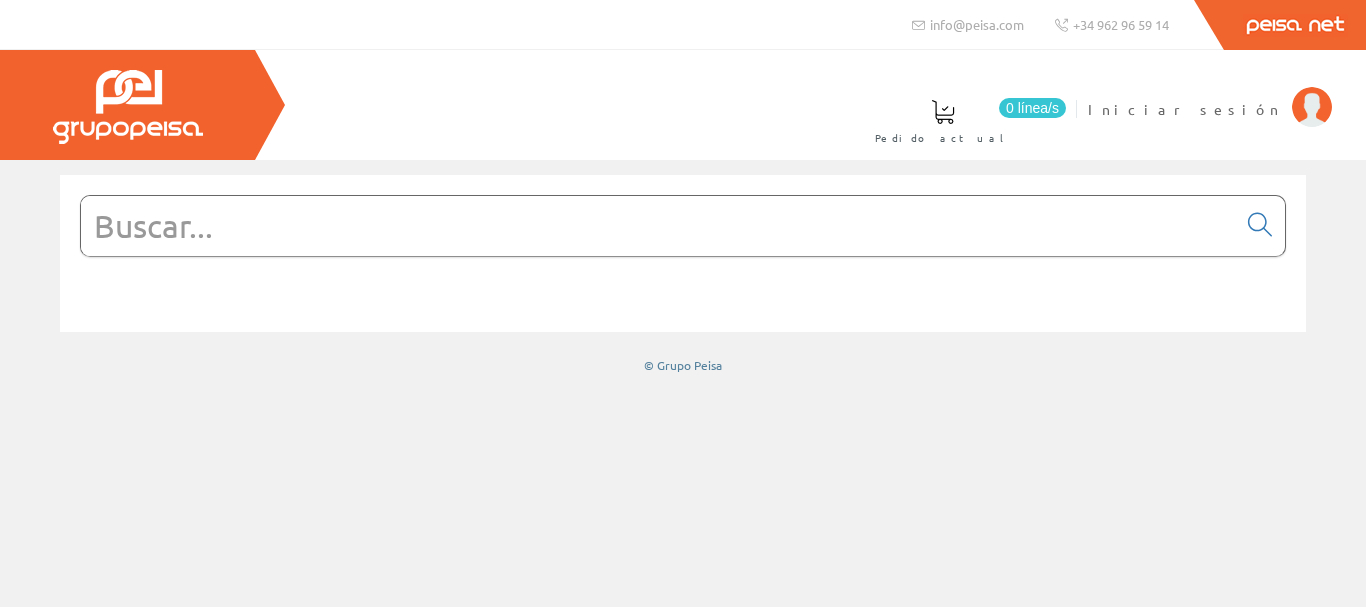 scroll, scrollTop: 0, scrollLeft: 0, axis: both 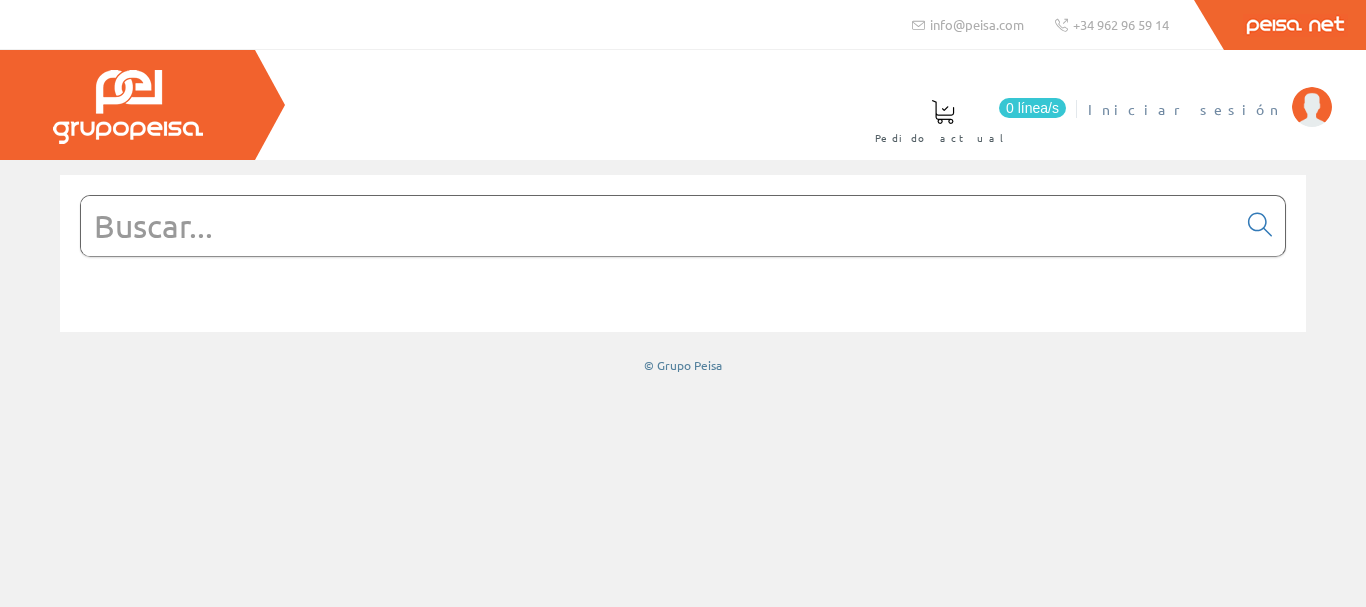 click on "Iniciar sesión" at bounding box center (1185, 109) 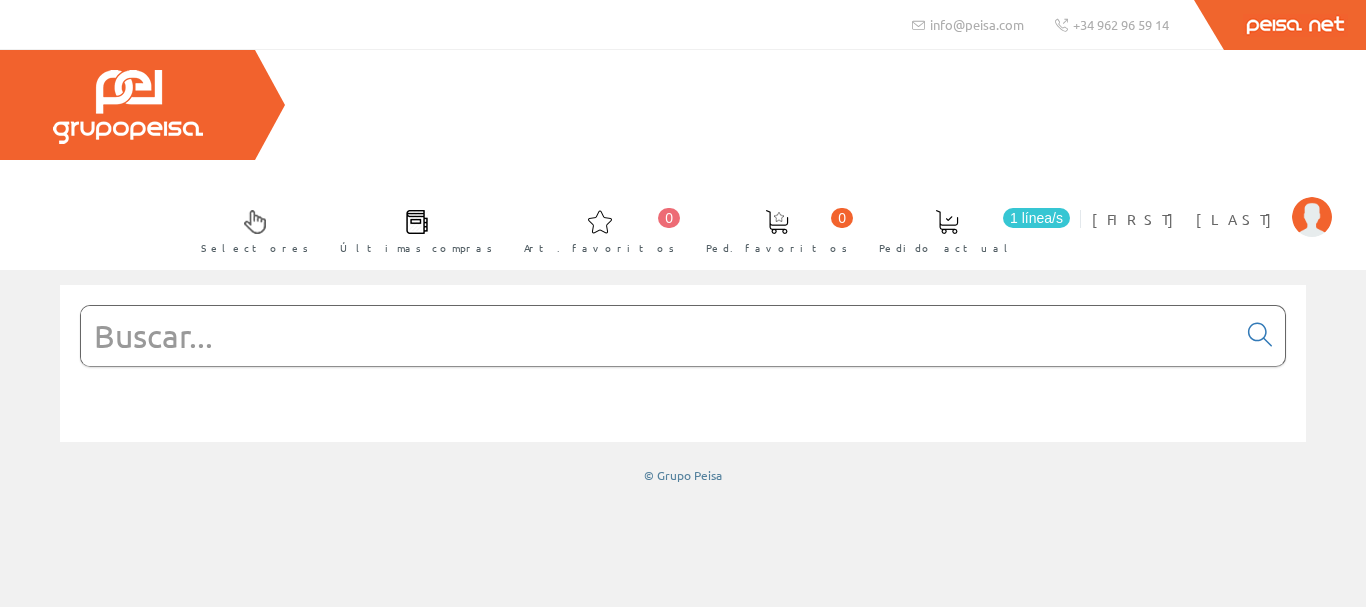 scroll, scrollTop: 0, scrollLeft: 0, axis: both 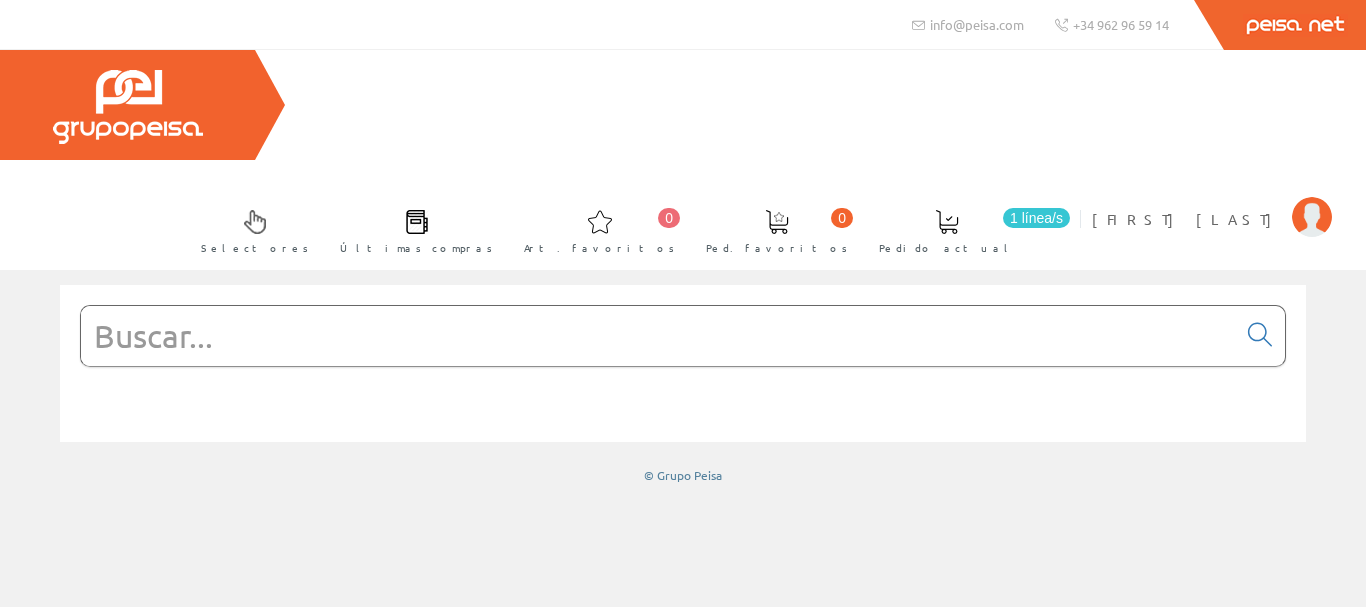 click at bounding box center [658, 336] 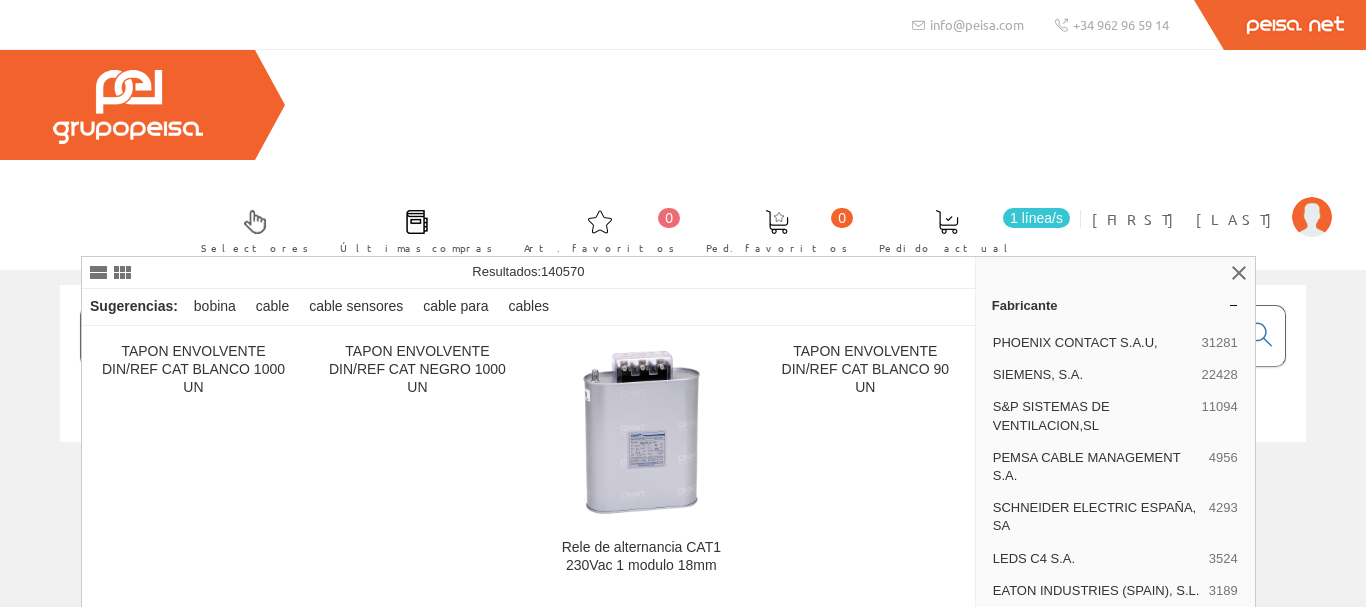 type on "bobina cable de red cat 5" 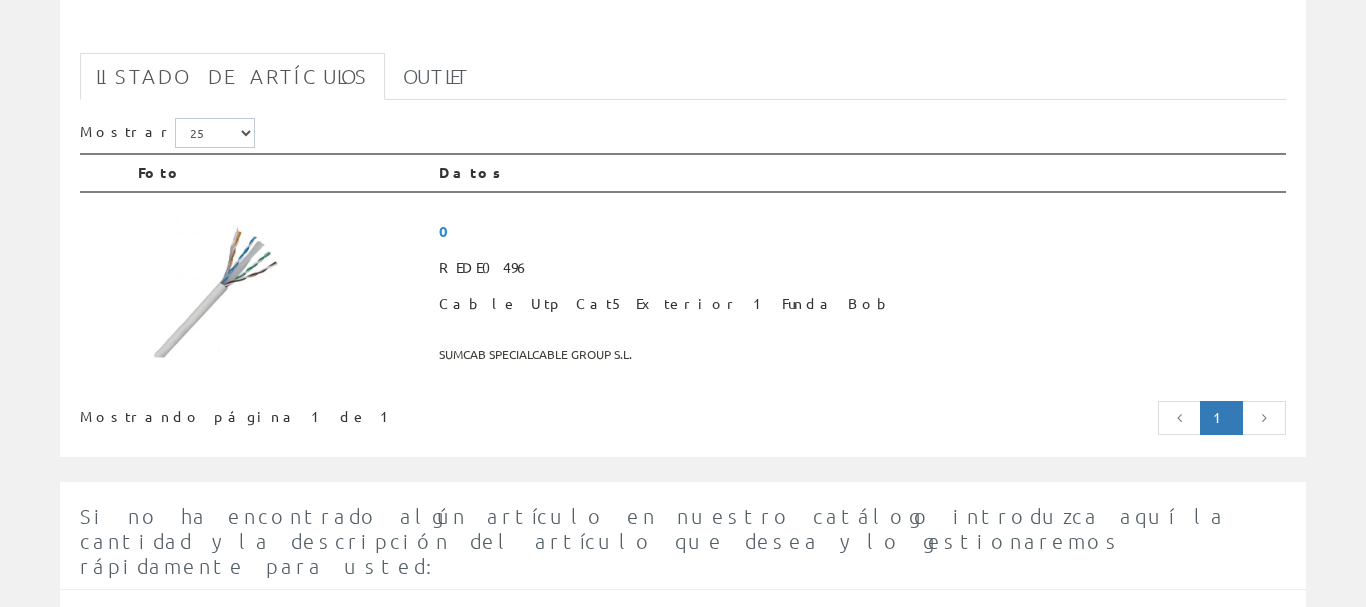 scroll, scrollTop: 459, scrollLeft: 0, axis: vertical 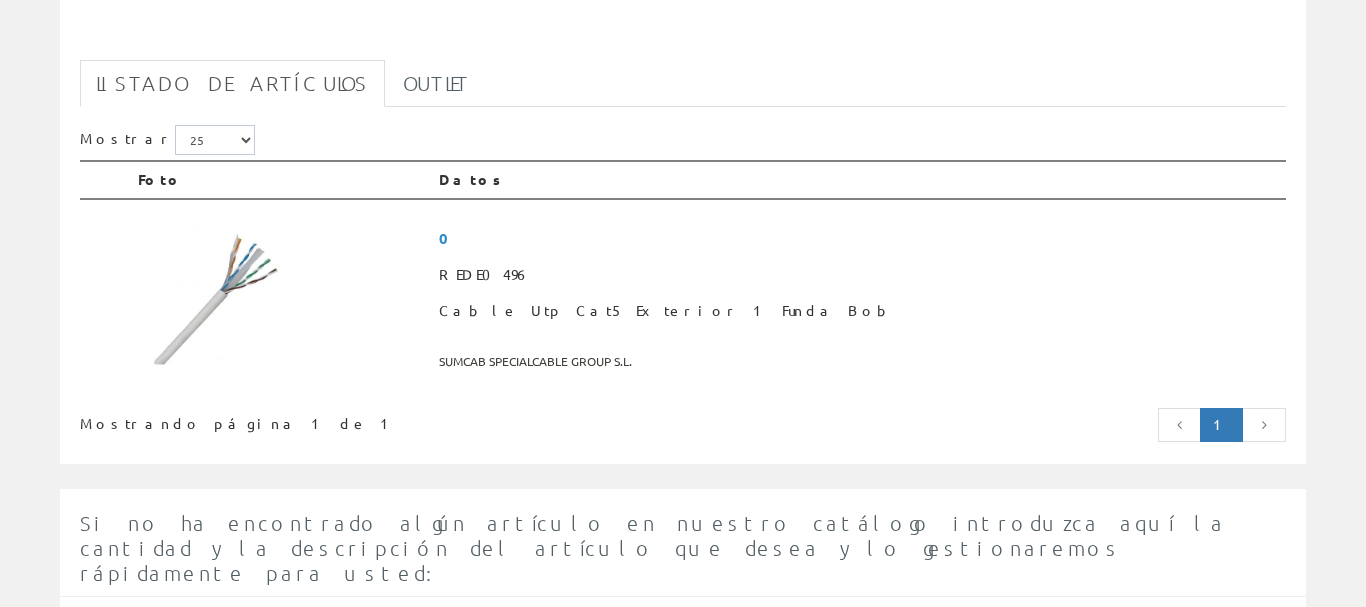 click at bounding box center (280, 293) 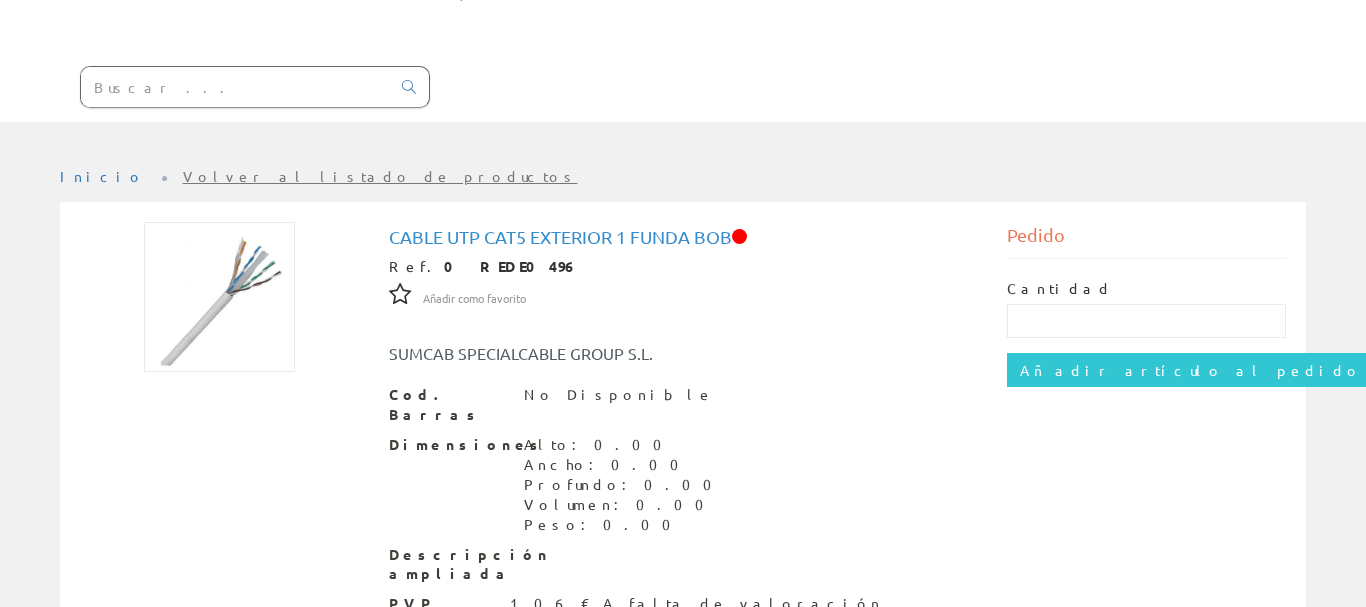 scroll, scrollTop: 292, scrollLeft: 0, axis: vertical 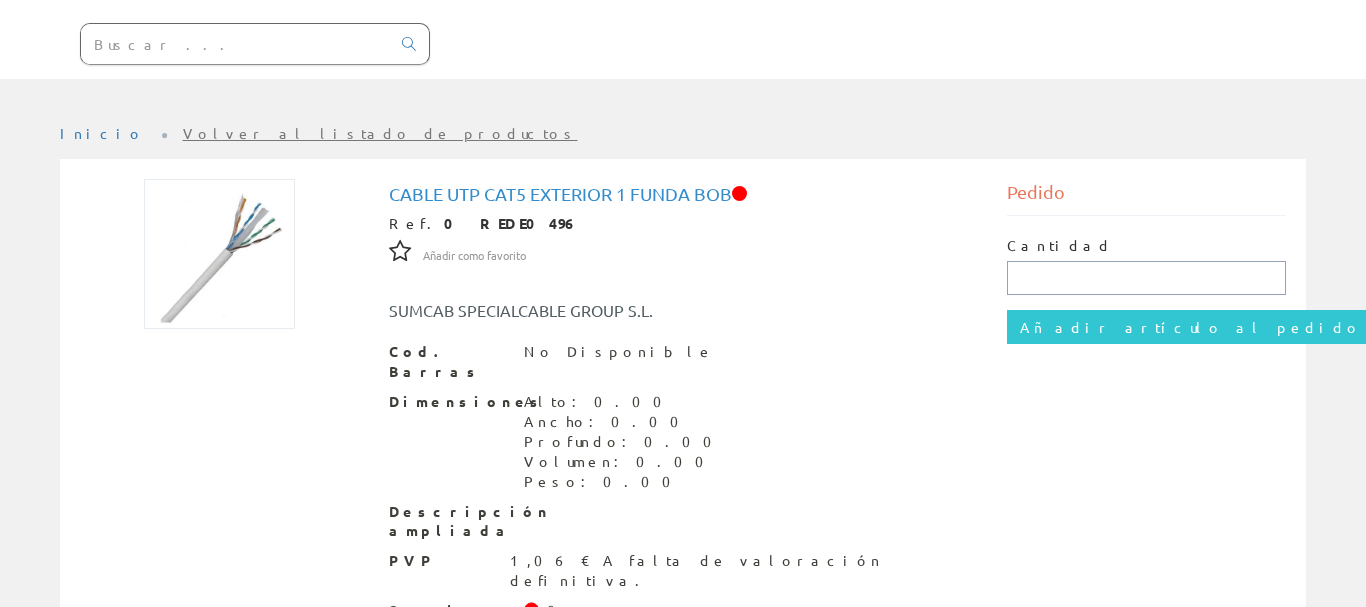 click at bounding box center (1146, 278) 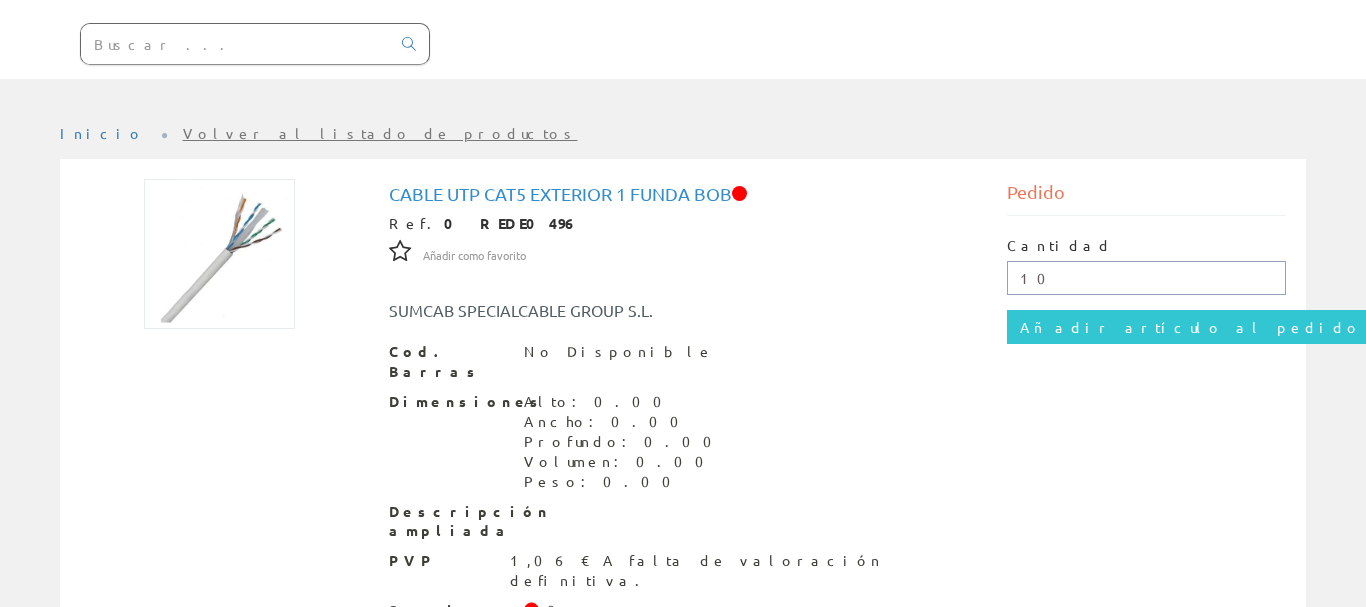 type on "1" 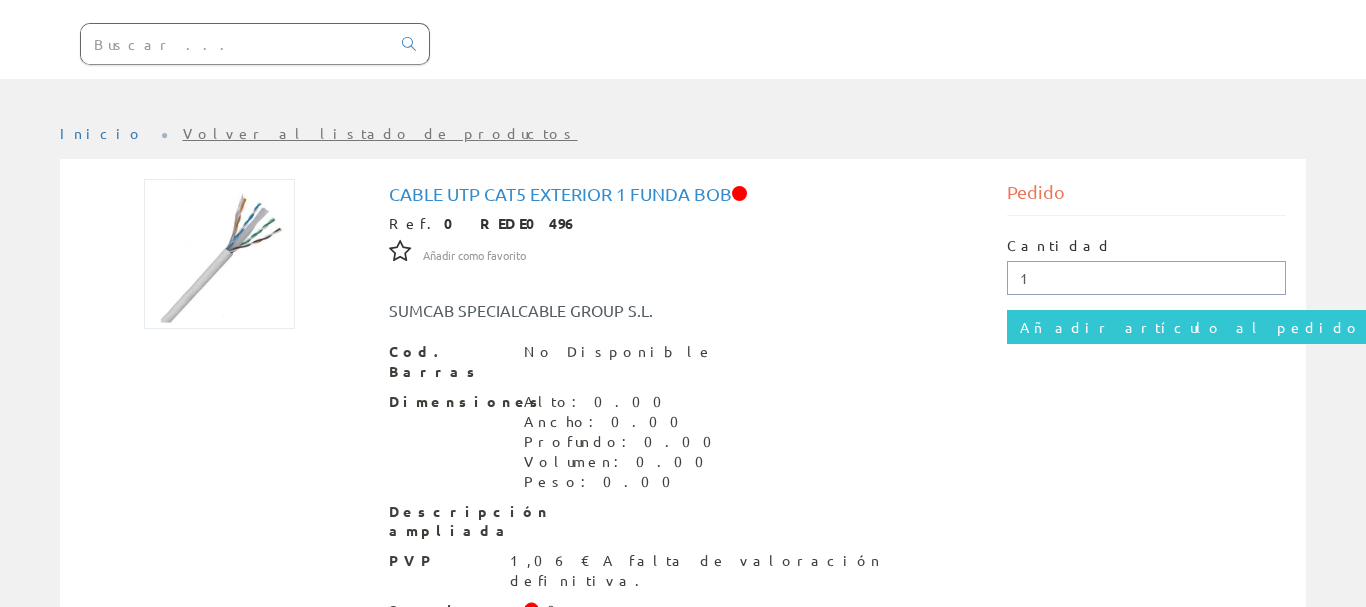 type 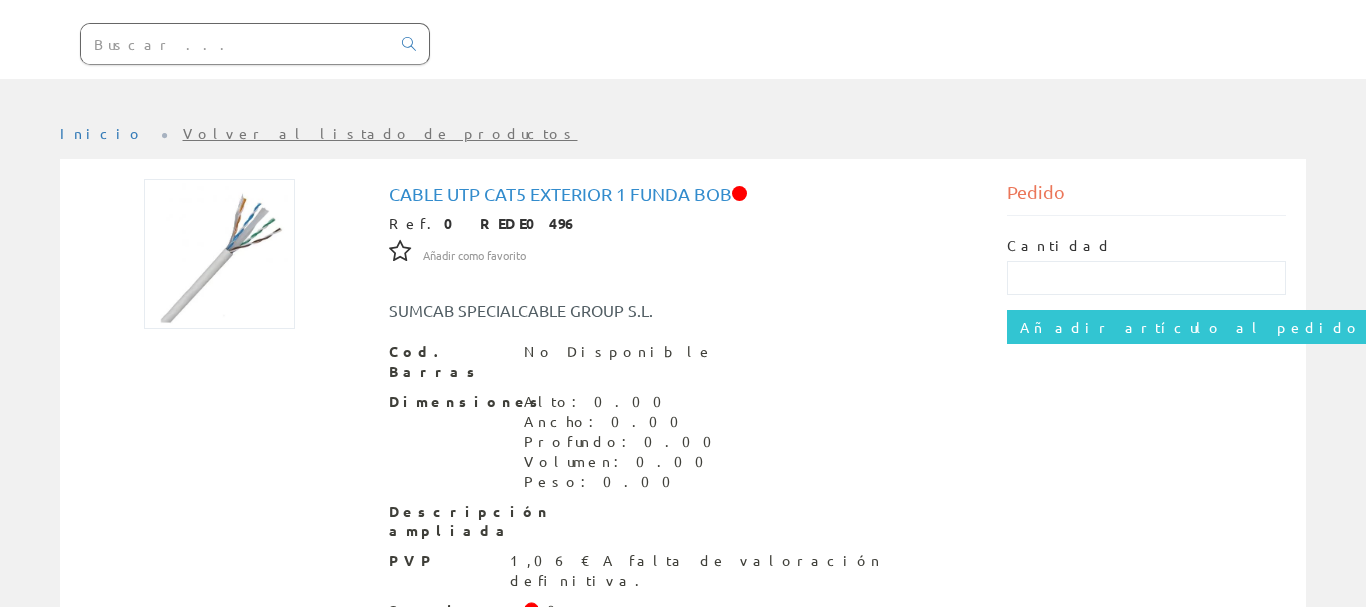 click on "Cable Utp Cat5 Exterior 1 Funda Bob    Ref.  0 REDE0496
Añadir como favorito     Añadir como favorito    SUMCAB SPECIALCABLE GROUP S.L.       Cod. Barras    No Disponible 	 Dimensiones 	 		 Alto:         0.00 		 Ancho:        0.00 		 Profundo:     0.00 		 Volumen:      0.00 		 Peso: 0.00 	 	 Descripción ampliada 	      PVP    1,06 € A falta de valoración definitiva.      Stock en tu almacen    0    Stock en el resto del grupo    Stock no disponible
Pedido 	                            			 				 					 Cantidad 					 				 				 					 Añadir artículo al pedido" at bounding box center (683, 460) 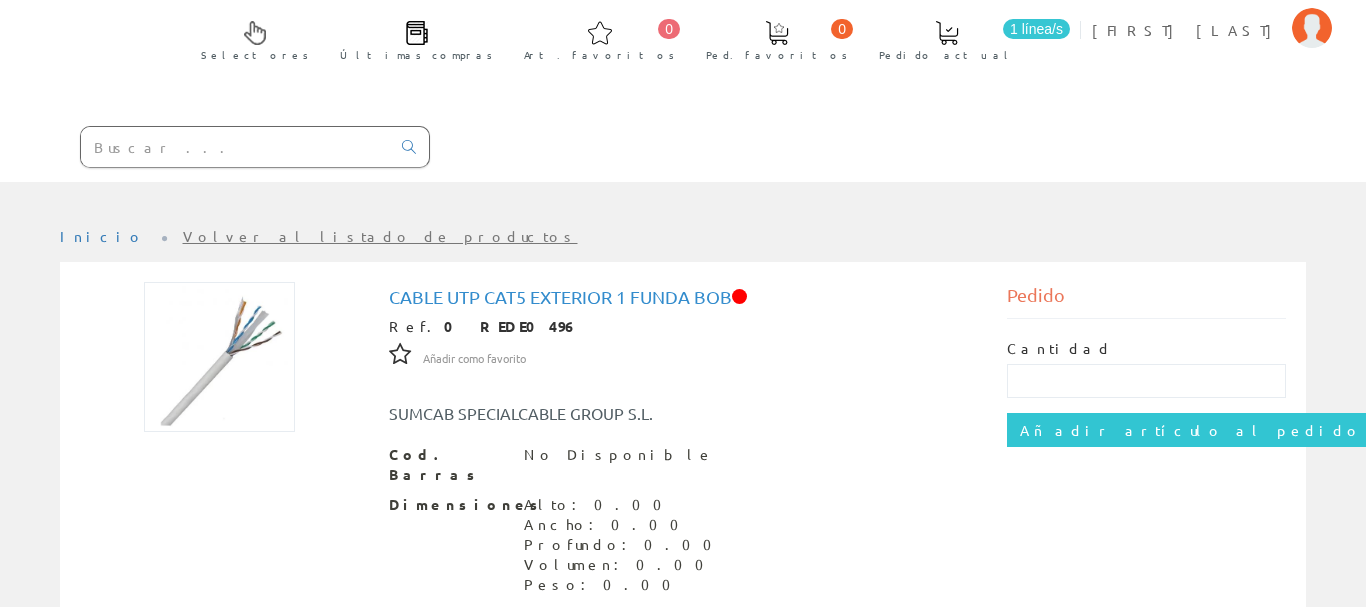 scroll, scrollTop: 292, scrollLeft: 0, axis: vertical 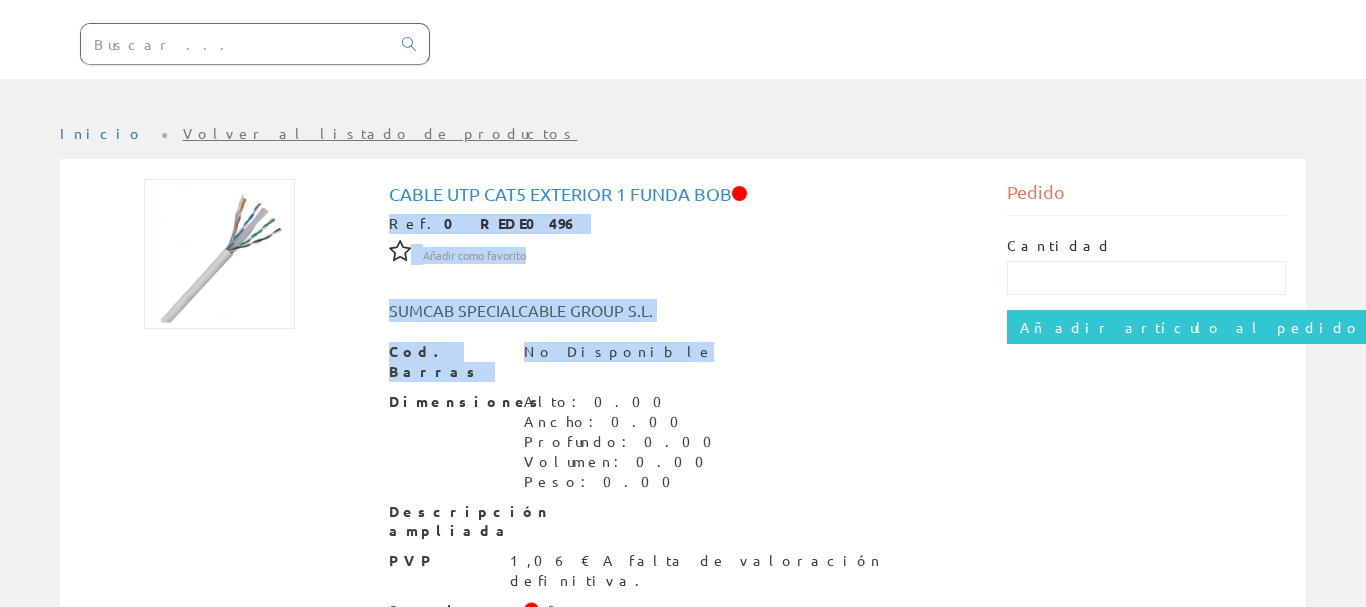 drag, startPoint x: 862, startPoint y: 95, endPoint x: 885, endPoint y: 218, distance: 125.13193 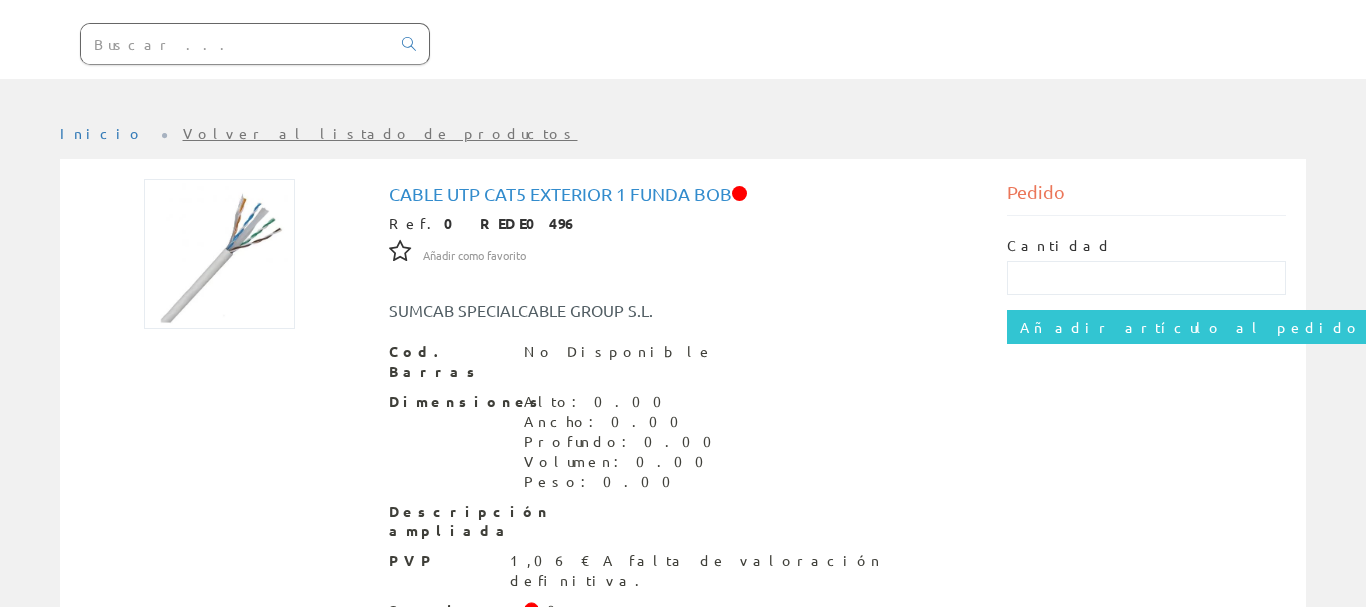 click on "Cable Utp Cat5 Exterior 1 Funda Bob    Ref.  0 REDE0496
Añadir como favorito     Añadir como favorito    SUMCAB SPECIALCABLE GROUP S.L.       Cod. Barras    No Disponible 	 Dimensiones 	 		 Alto:         0.00 		 Ancho:        0.00 		 Profundo:     0.00 		 Volumen:      0.00 		 Peso: 0.00 	 	 Descripción ampliada 	      PVP    1,06 € A falta de valoración definitiva.      Stock en tu almacen    0    Stock en el resto del grupo    Stock no disponible
Pedido 	                            			 				 					 Cantidad 					 				 				 					 Añadir artículo al pedido" at bounding box center [683, 460] 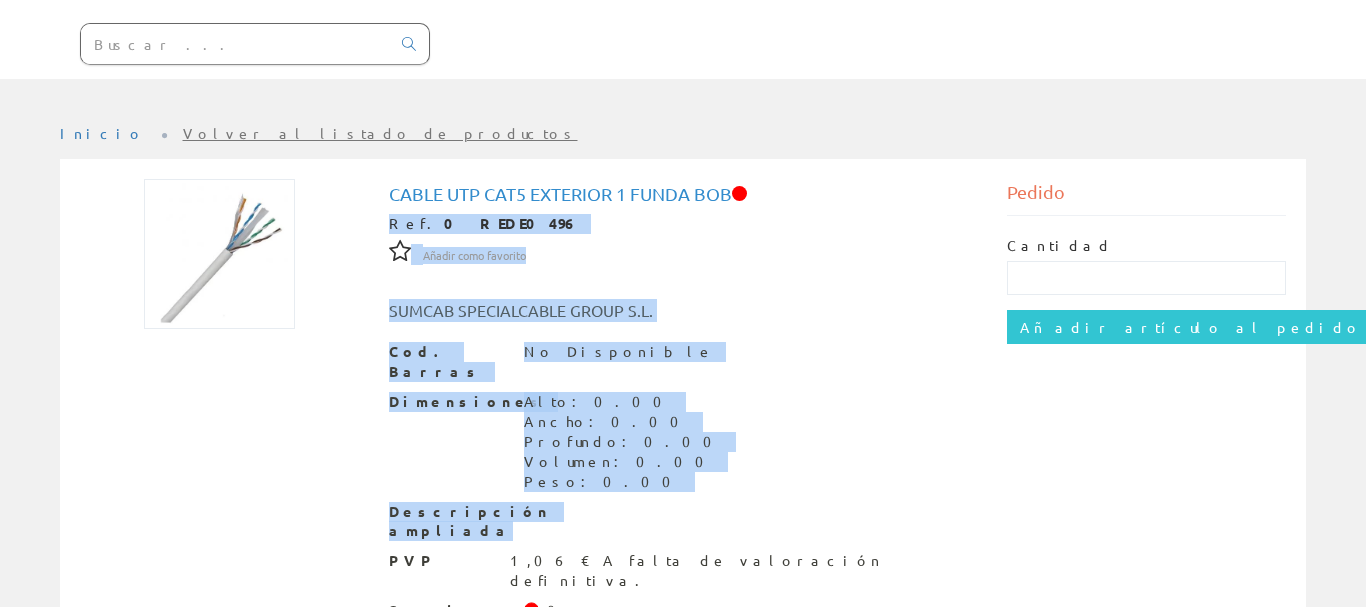 drag, startPoint x: 852, startPoint y: 90, endPoint x: 872, endPoint y: 438, distance: 348.57425 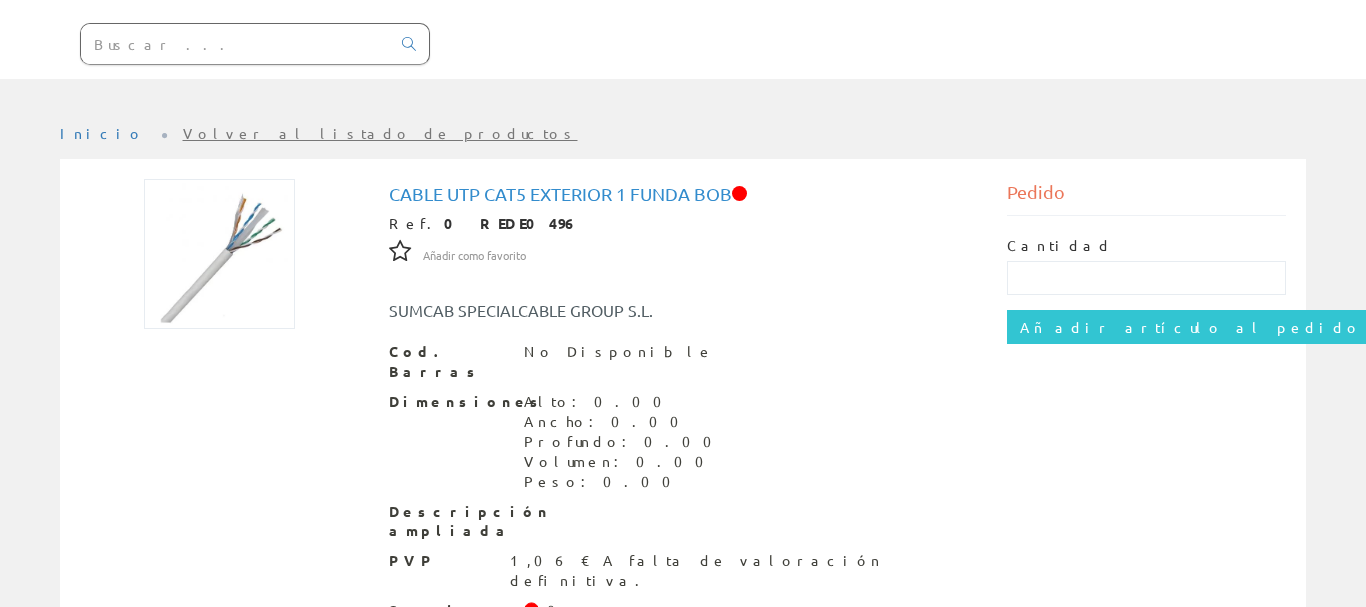 drag, startPoint x: 1353, startPoint y: 266, endPoint x: 1365, endPoint y: 239, distance: 29.546574 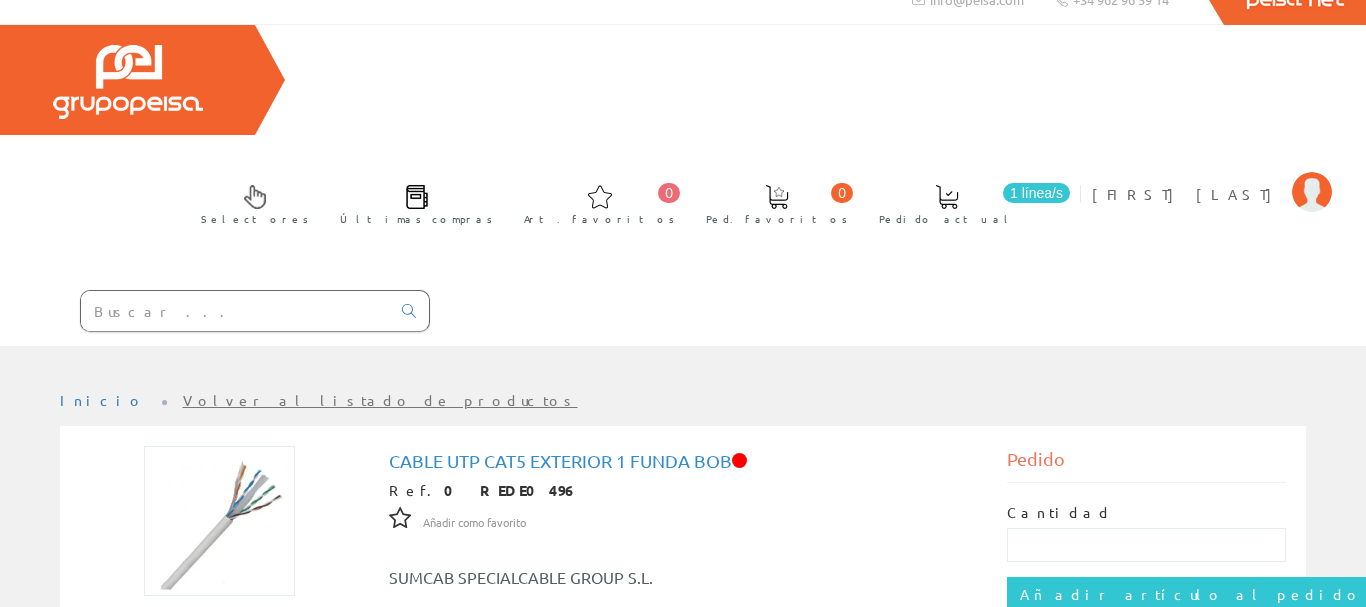 scroll, scrollTop: 0, scrollLeft: 0, axis: both 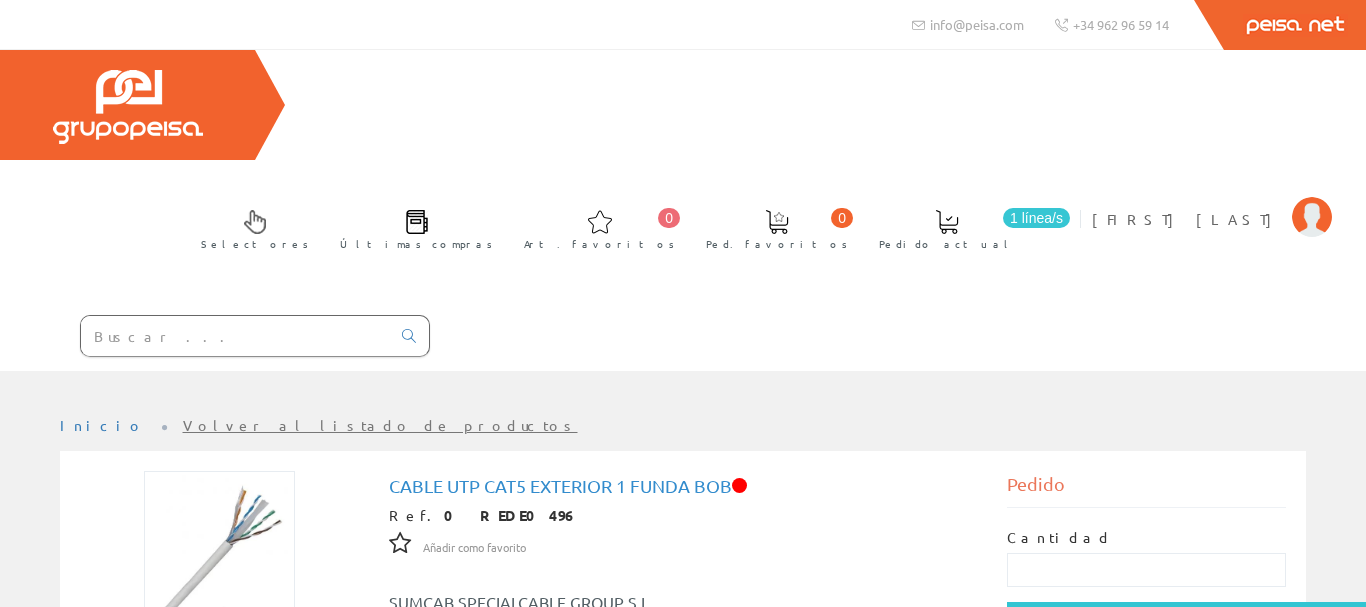 click on "Selectores                                                                                                                                                                                                                                                                                                                               Últimas compras                                              0 0" at bounding box center (683, 210) 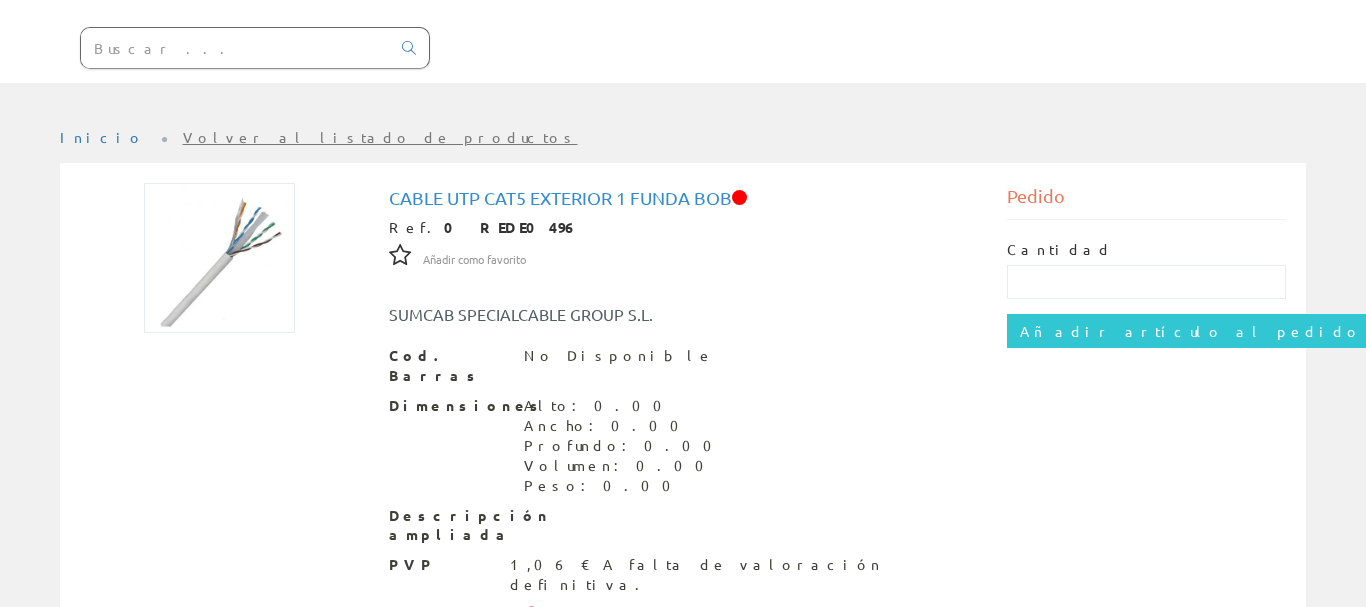 scroll, scrollTop: 292, scrollLeft: 0, axis: vertical 